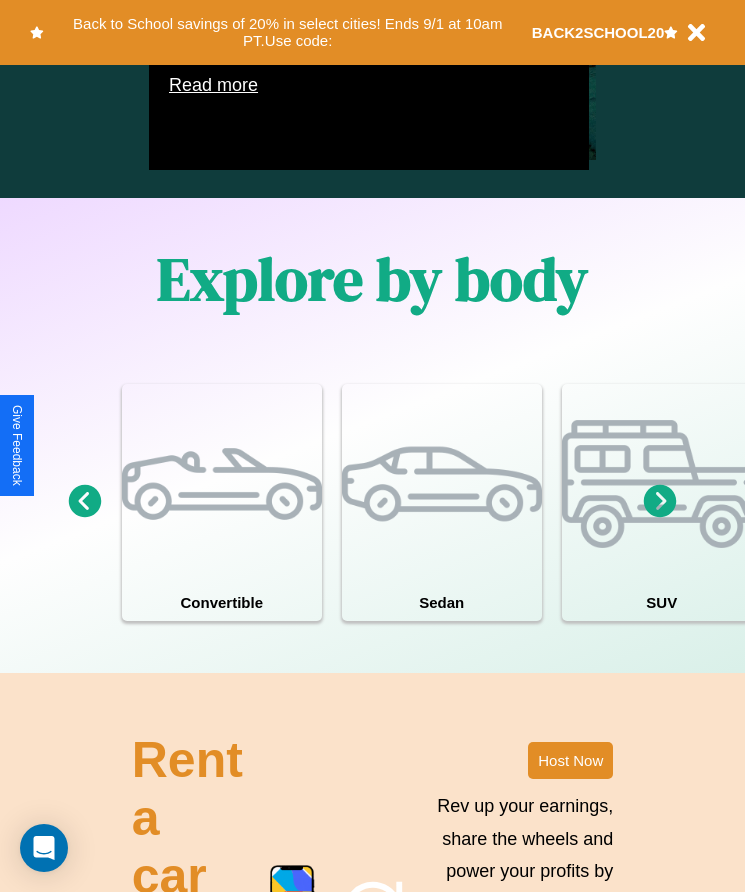 scroll, scrollTop: 1527, scrollLeft: 0, axis: vertical 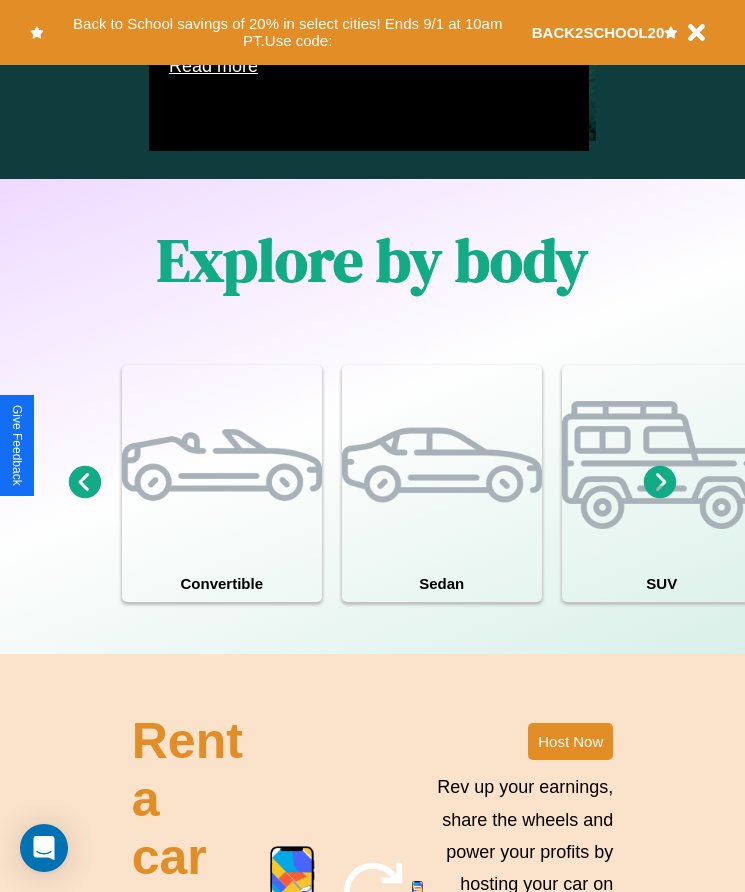 click 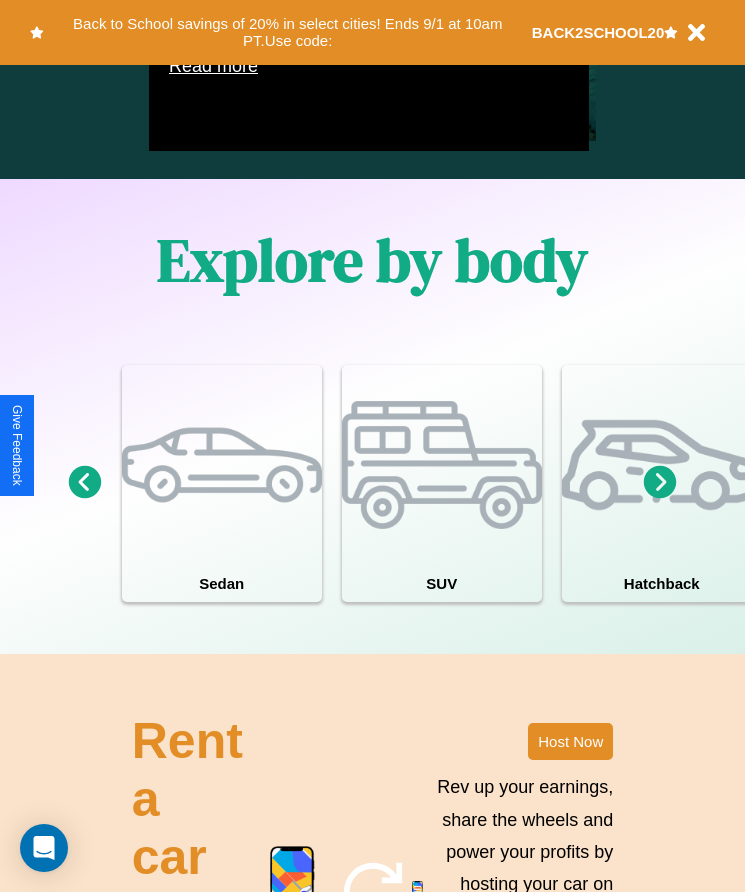 click 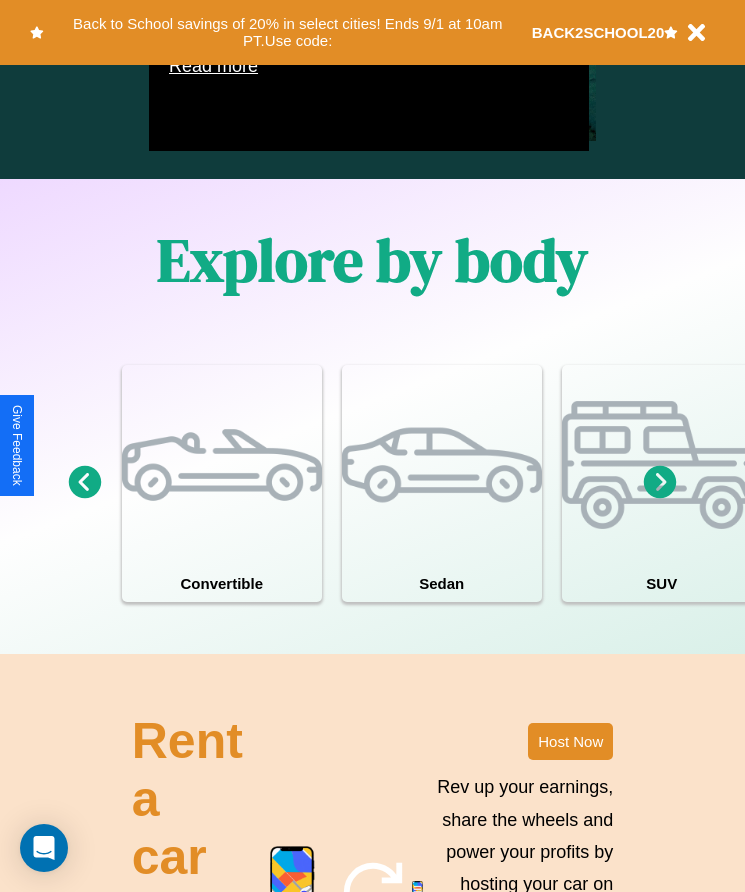 click 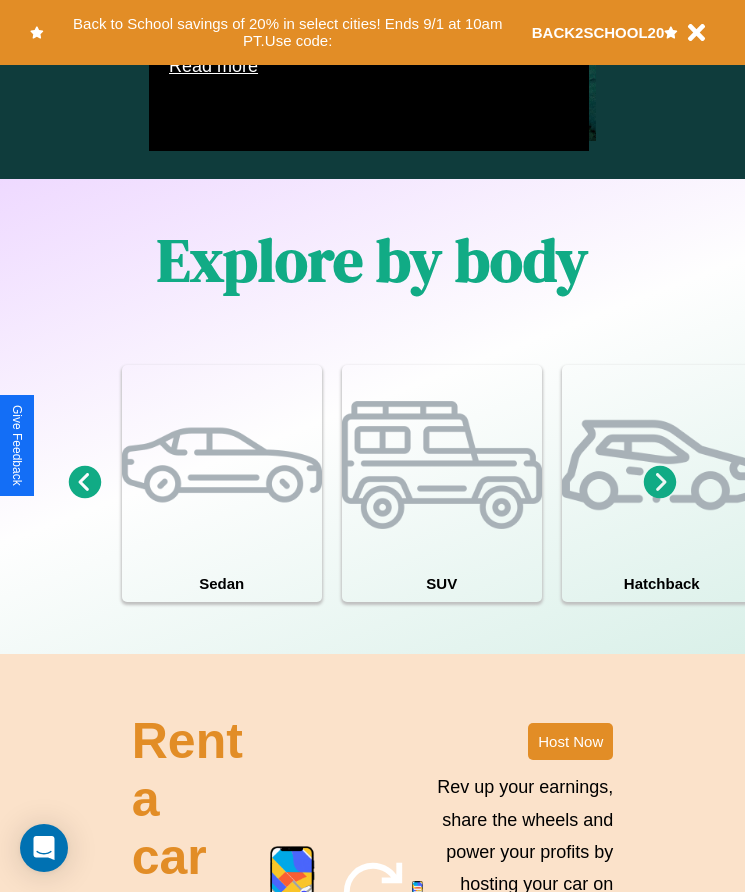click 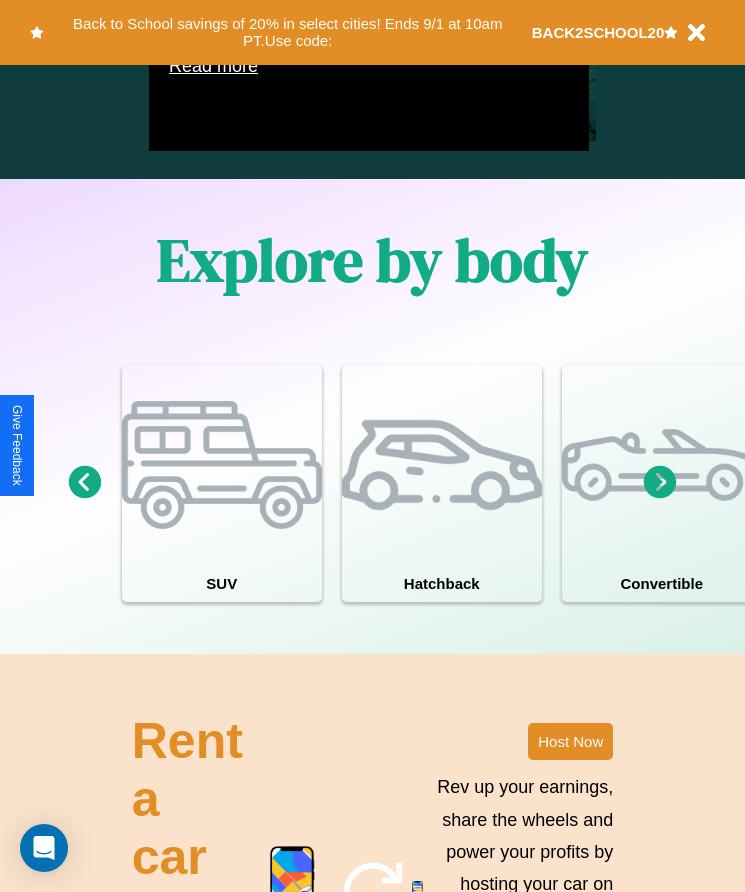 click 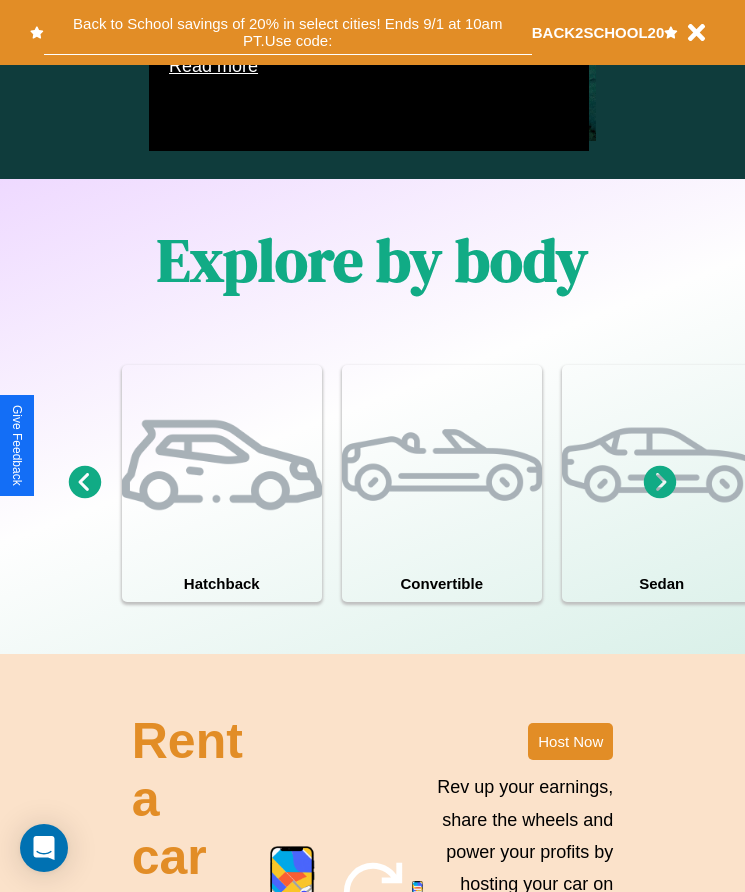 click on "Back to School savings of 20% in select cities! Ends 9/1 at 10am PT.  Use code:" at bounding box center (288, 32) 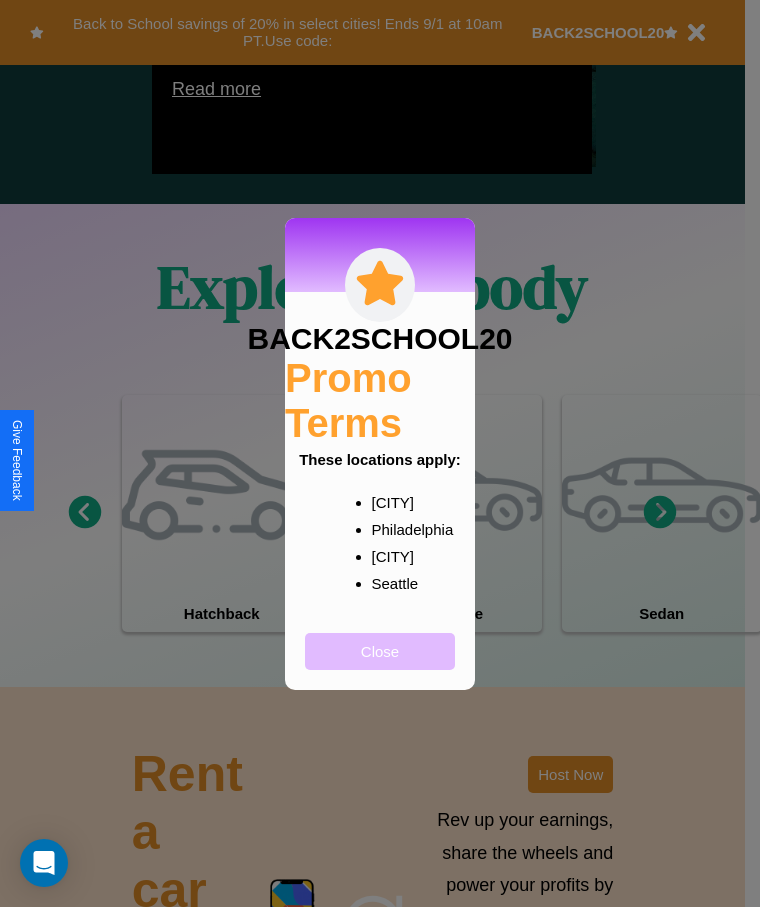 click on "Close" at bounding box center [380, 651] 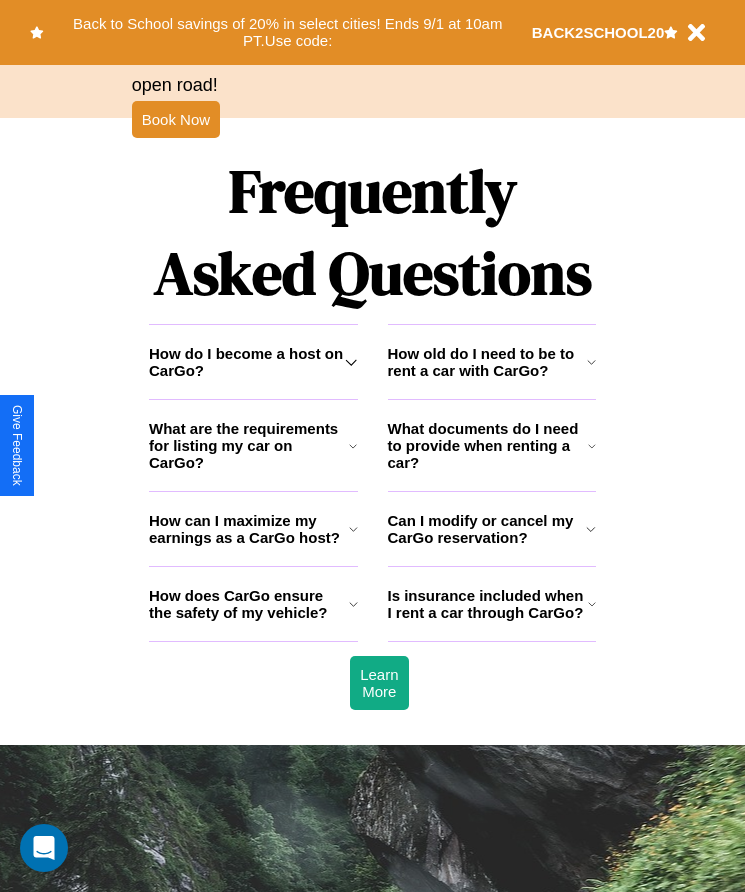 scroll, scrollTop: 2608, scrollLeft: 0, axis: vertical 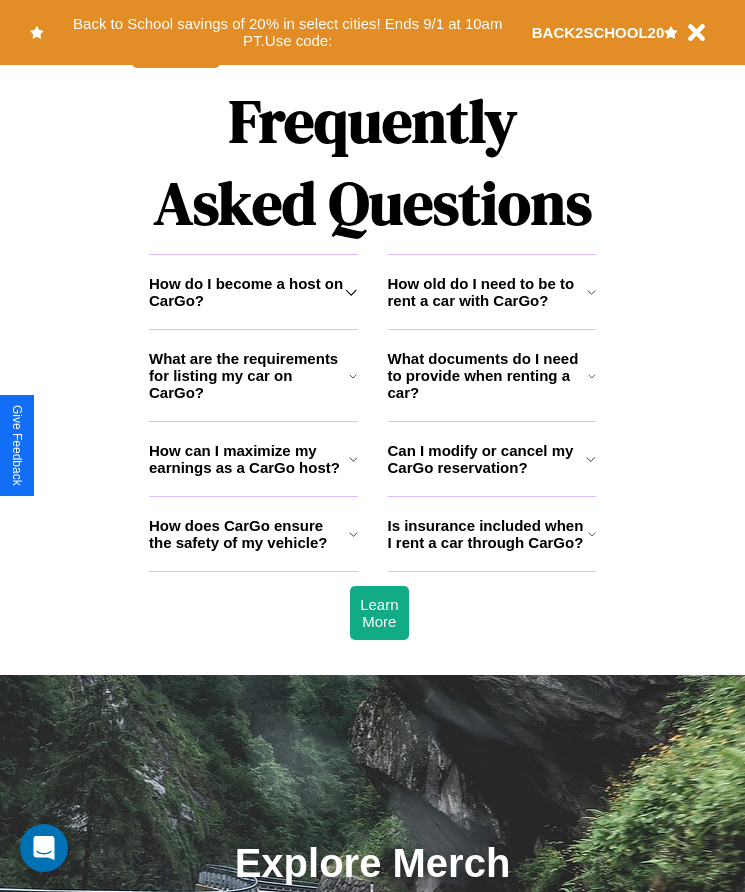 click on "How old do I need to be to rent a car with CarGo?" at bounding box center (487, 292) 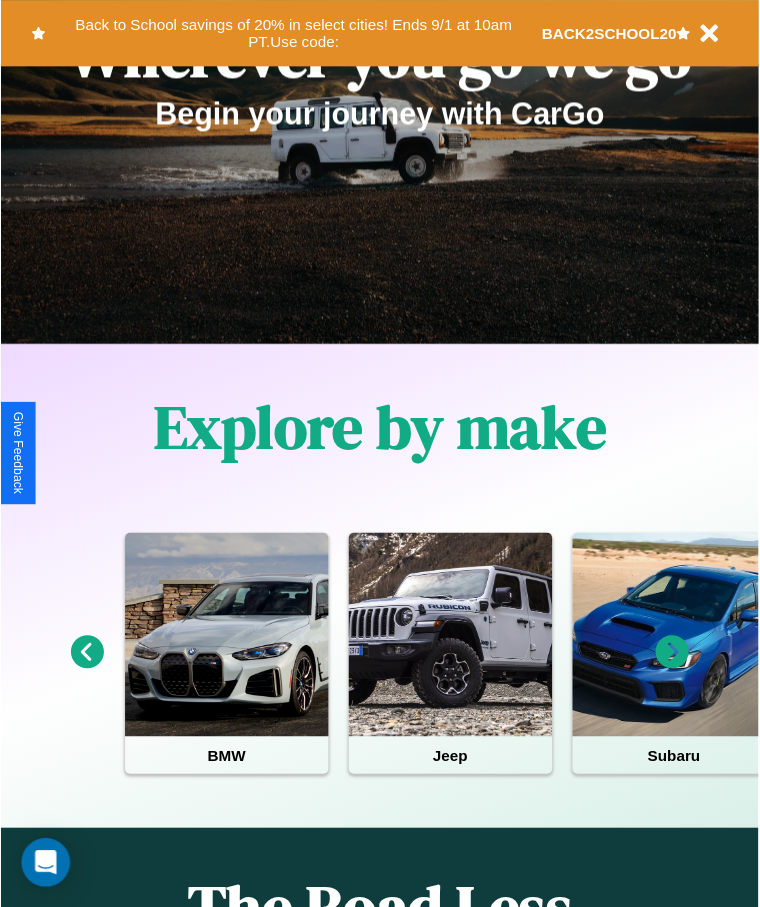 scroll, scrollTop: 0, scrollLeft: 0, axis: both 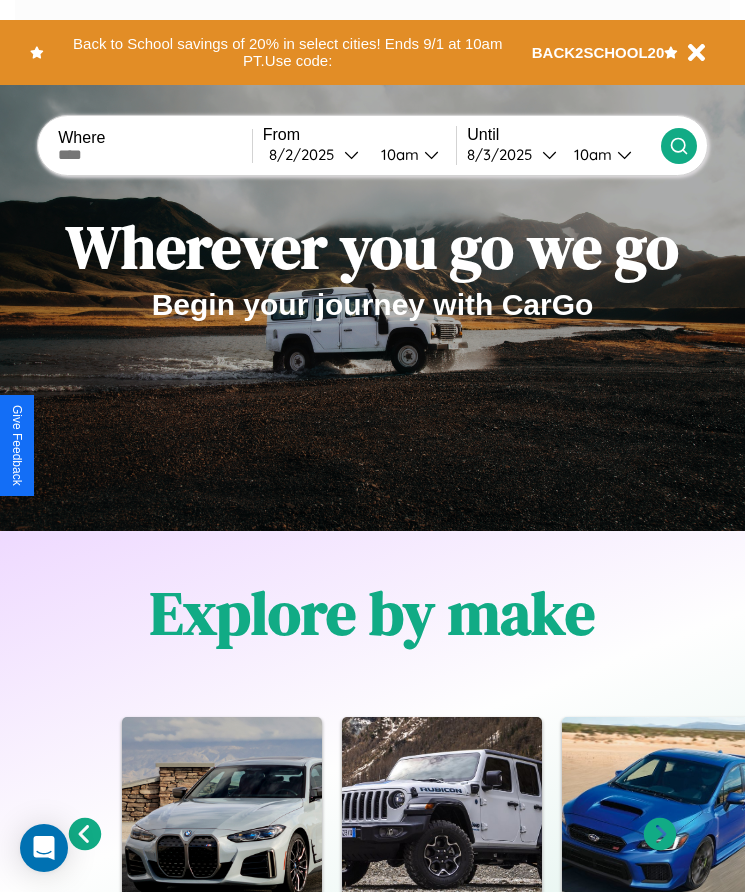 click at bounding box center [155, 155] 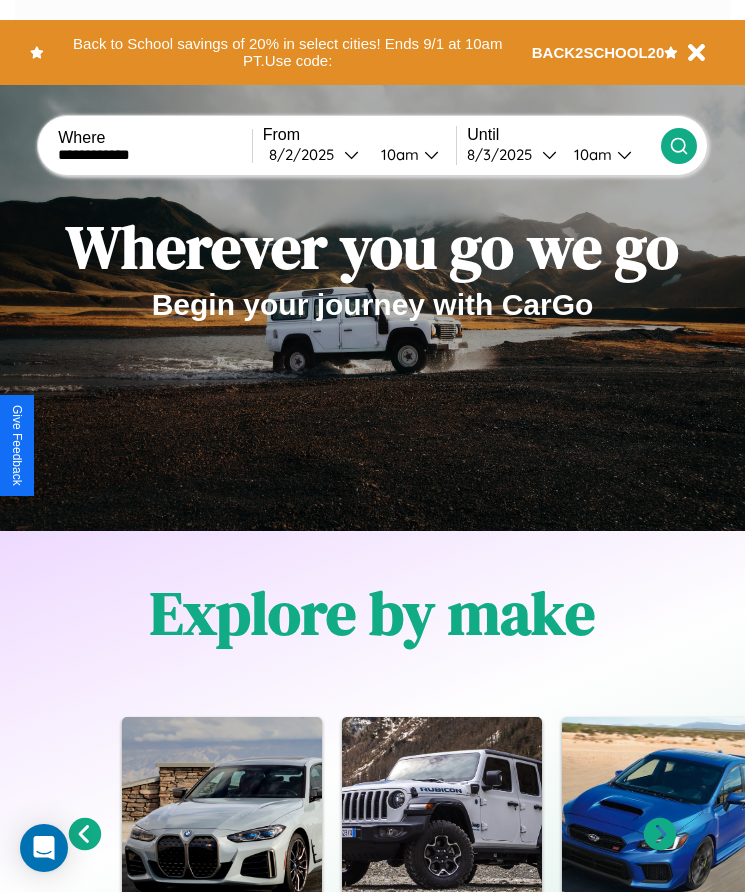 type on "**********" 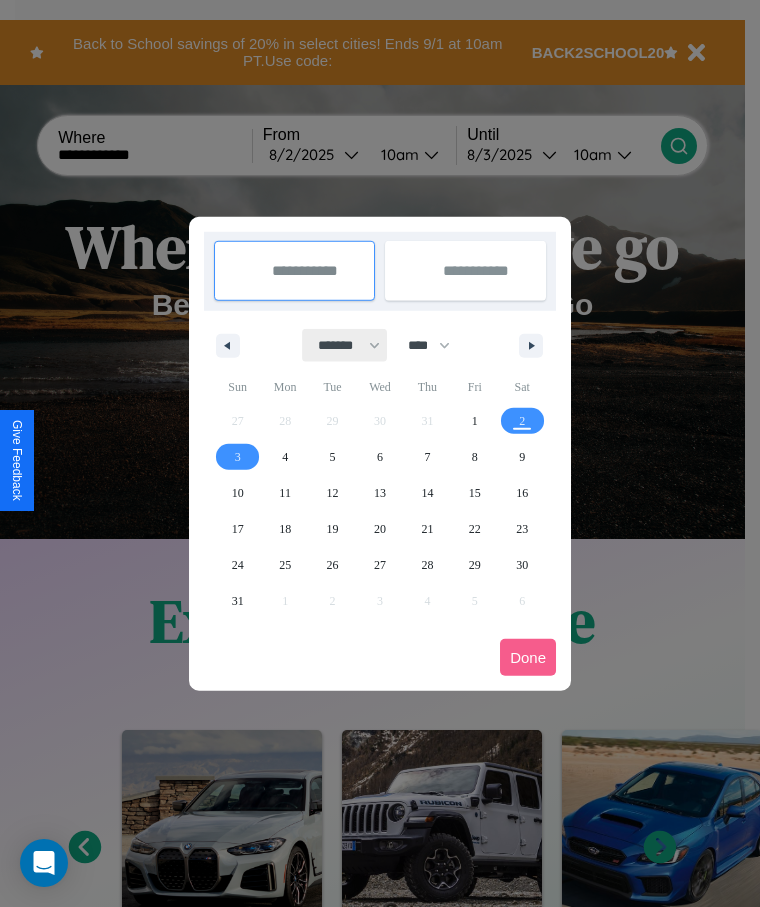 click on "******* ******** ***** ***** *** **** **** ****** ********* ******* ******** ********" at bounding box center (345, 345) 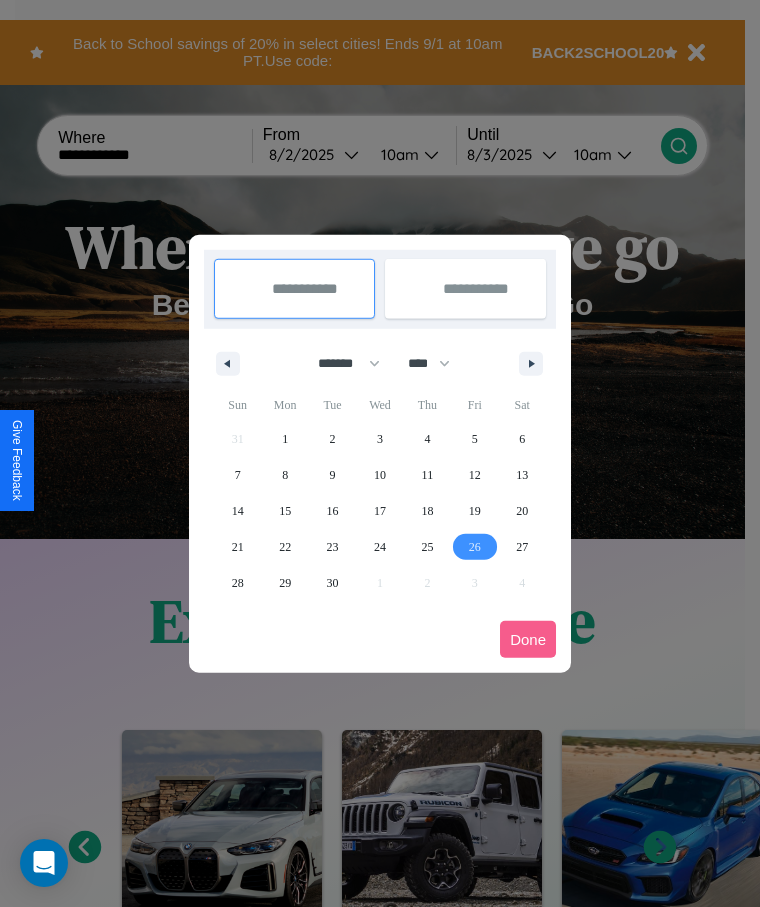 click on "26" at bounding box center (475, 547) 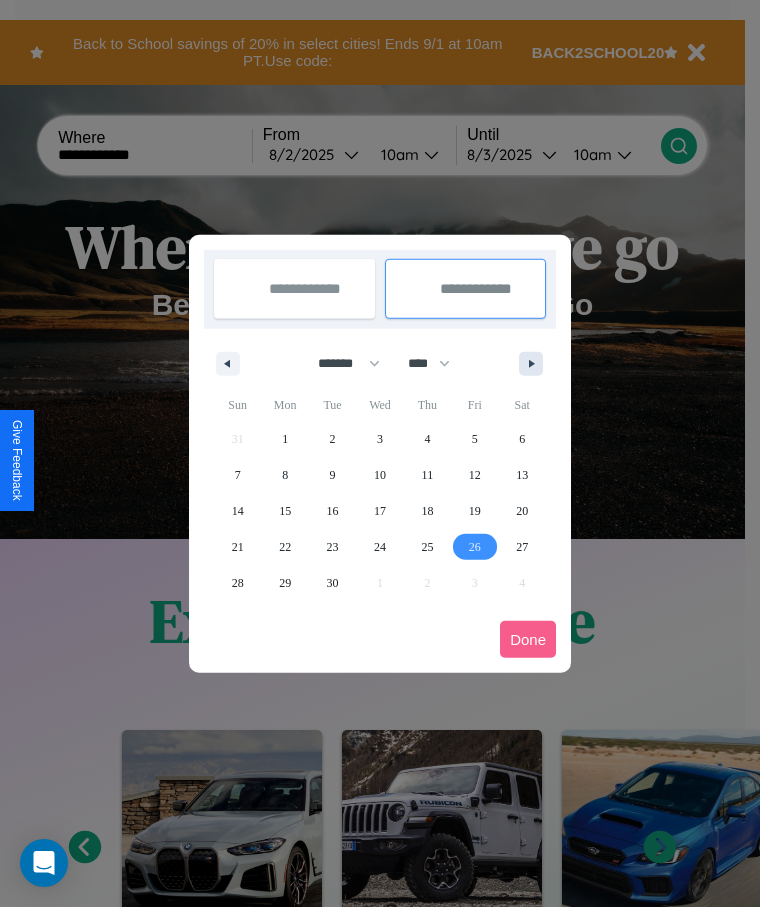 click at bounding box center (535, 364) 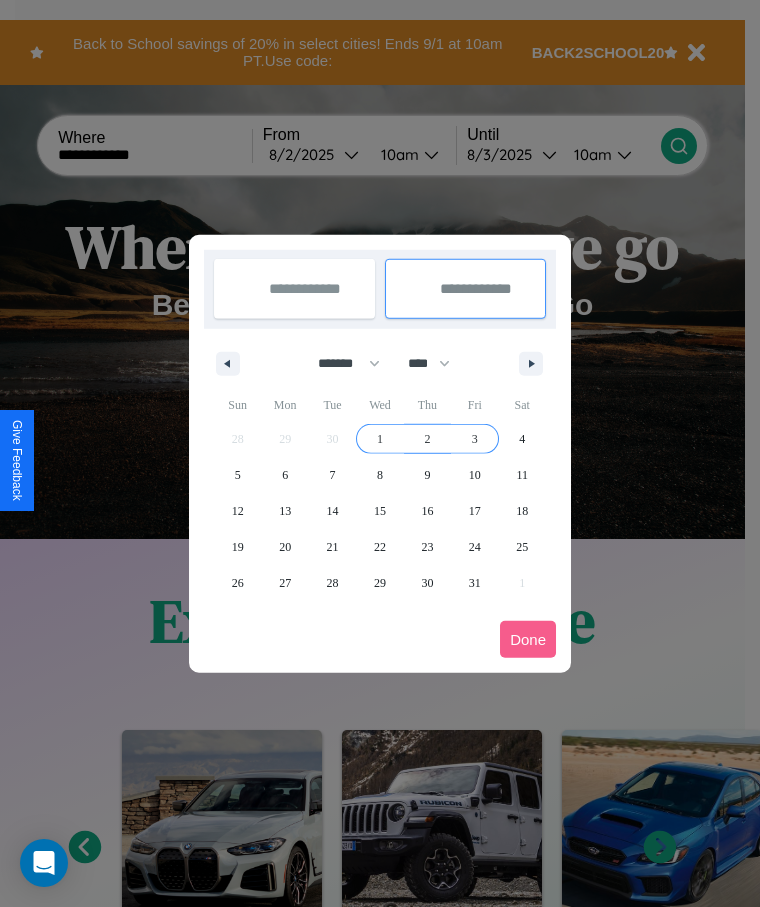 click on "3" at bounding box center [475, 439] 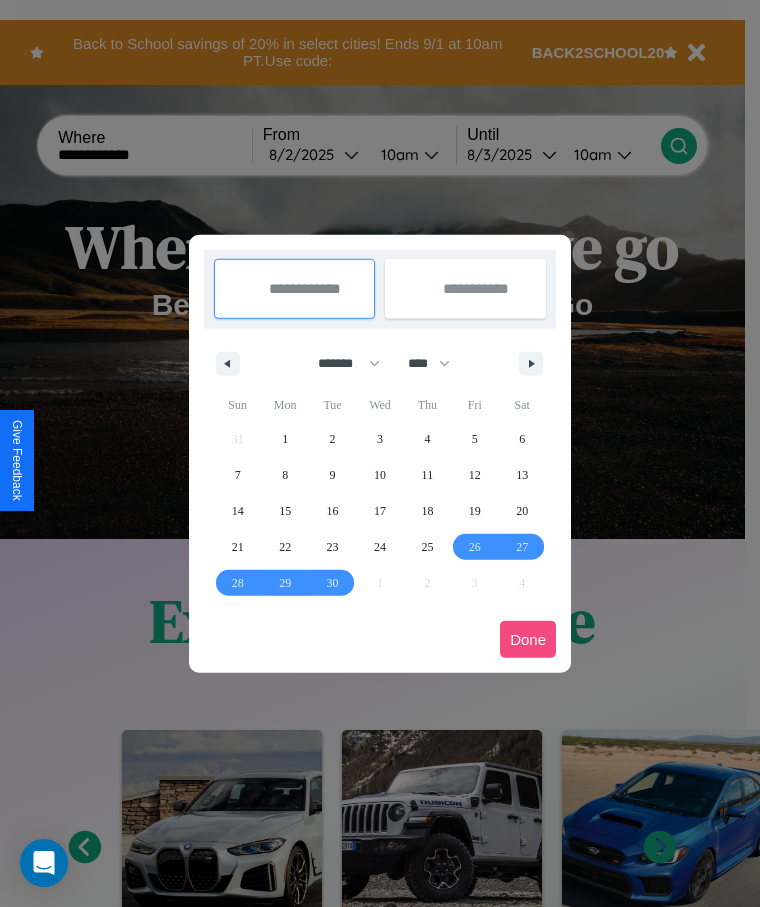 click on "Done" at bounding box center (528, 639) 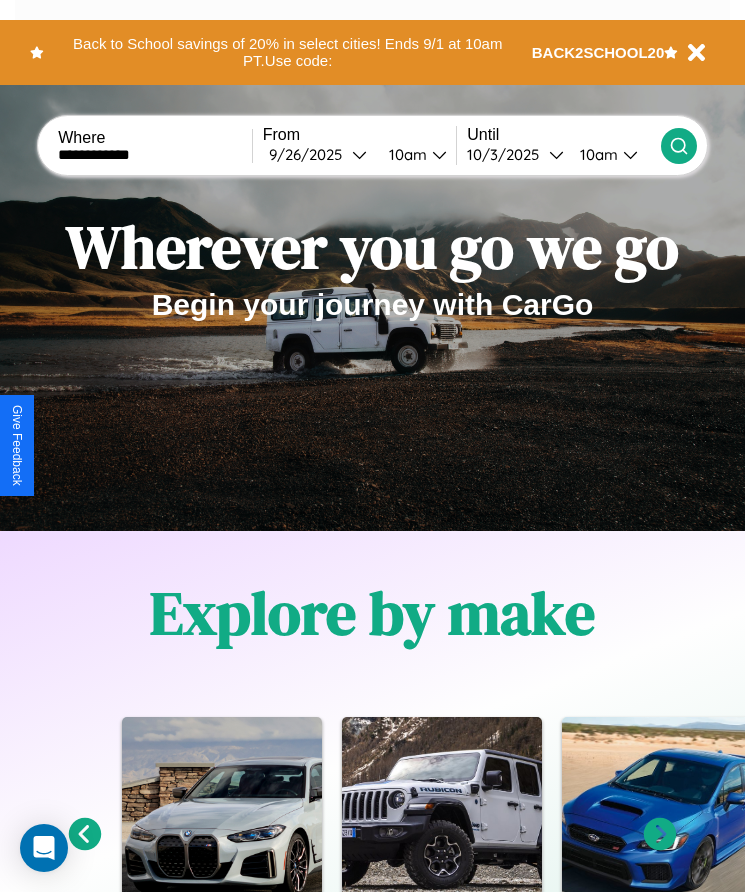 click on "10am" at bounding box center [405, 154] 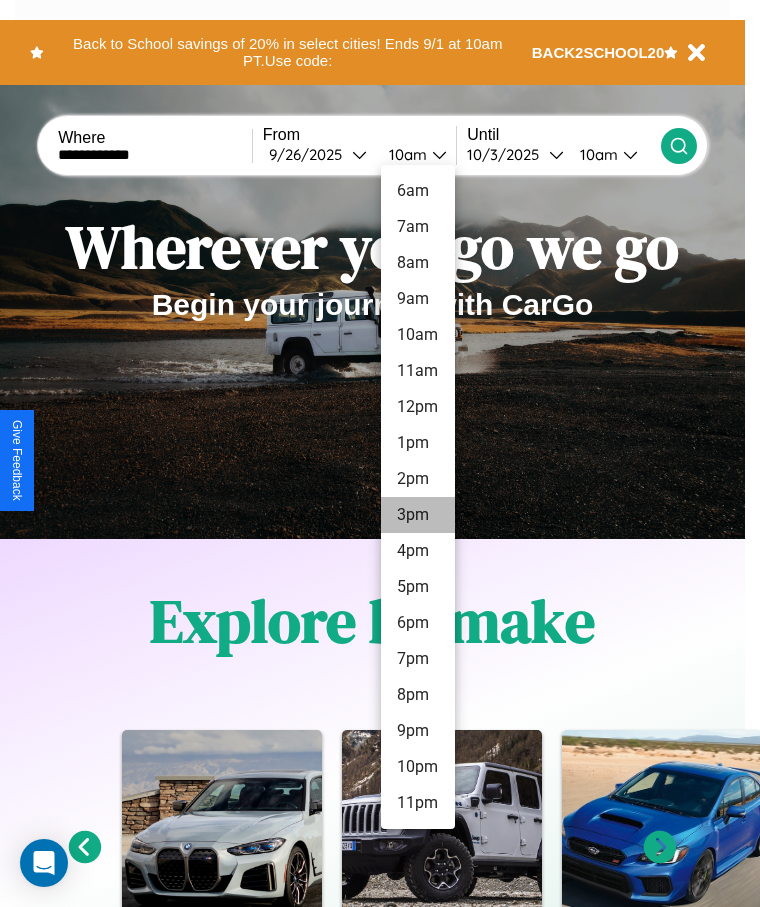 click on "3pm" at bounding box center (418, 515) 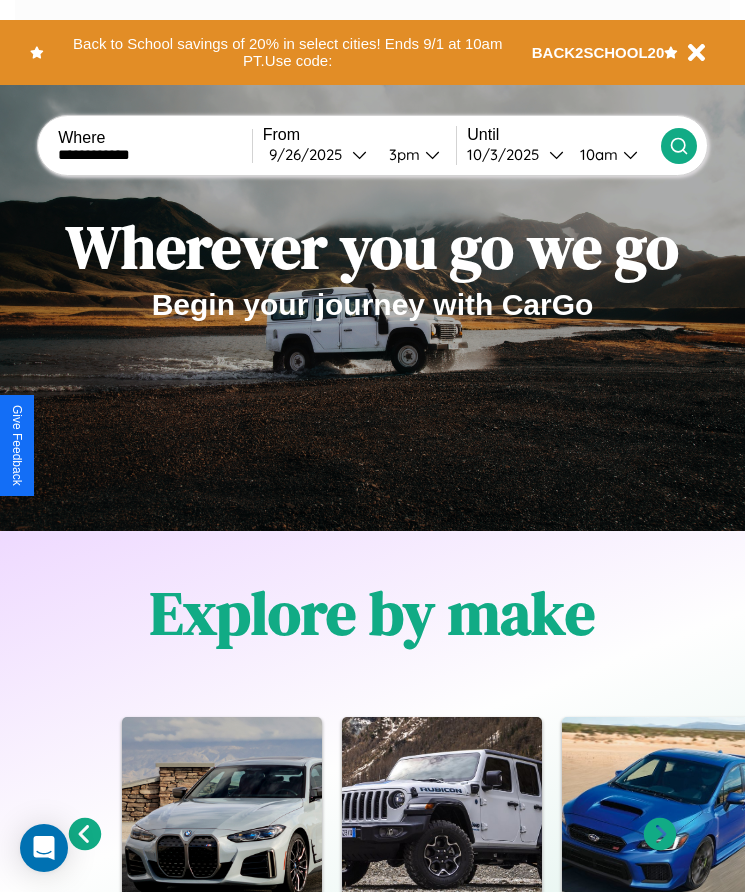 click on "10am" at bounding box center [596, 154] 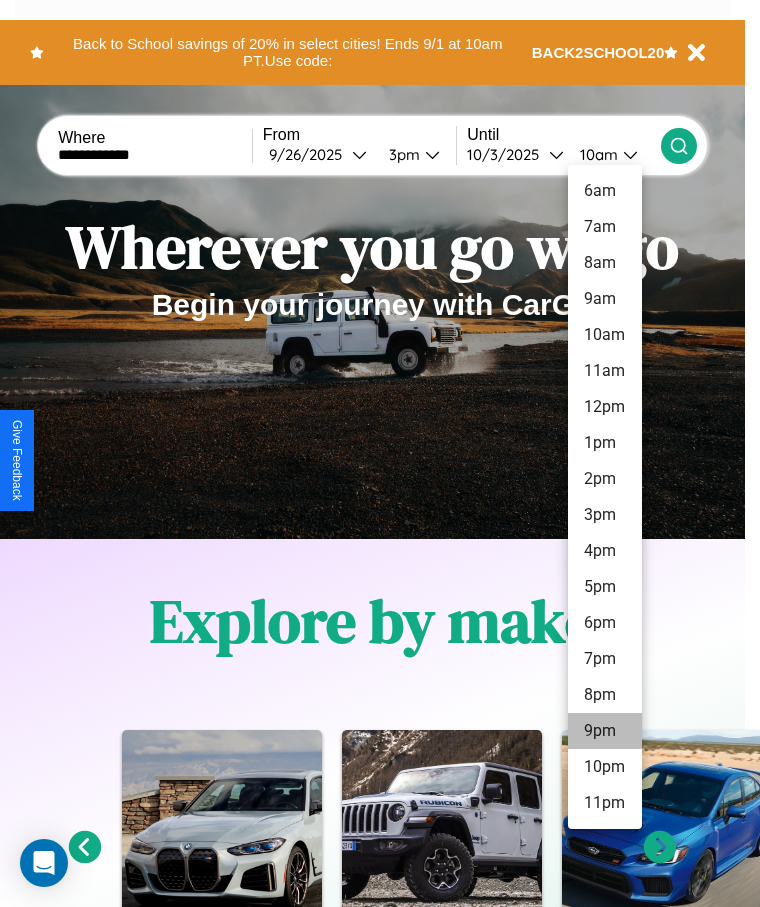 click on "9pm" at bounding box center [605, 731] 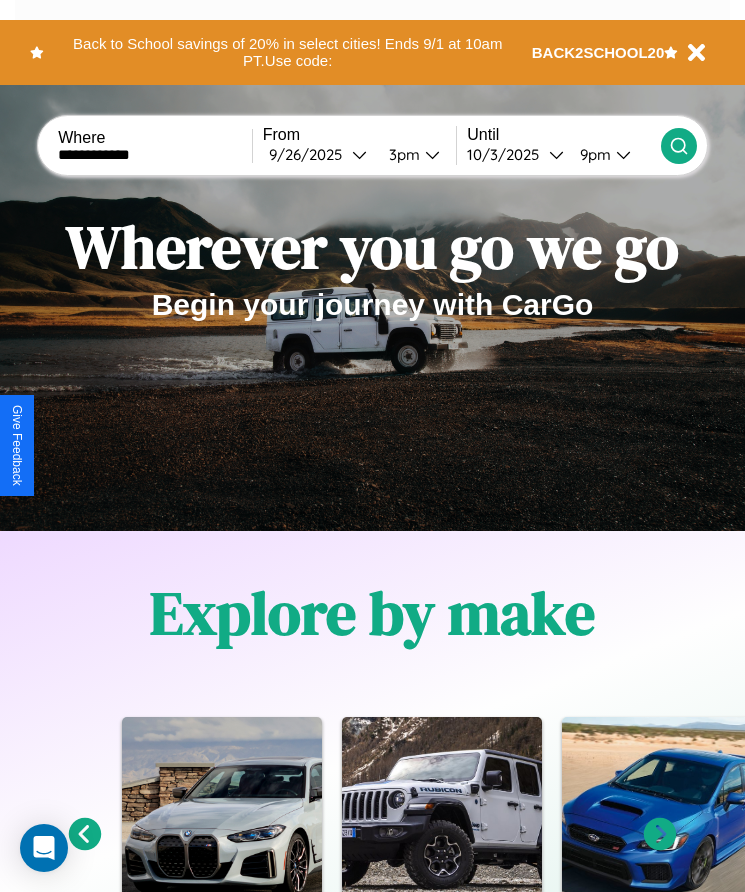 click 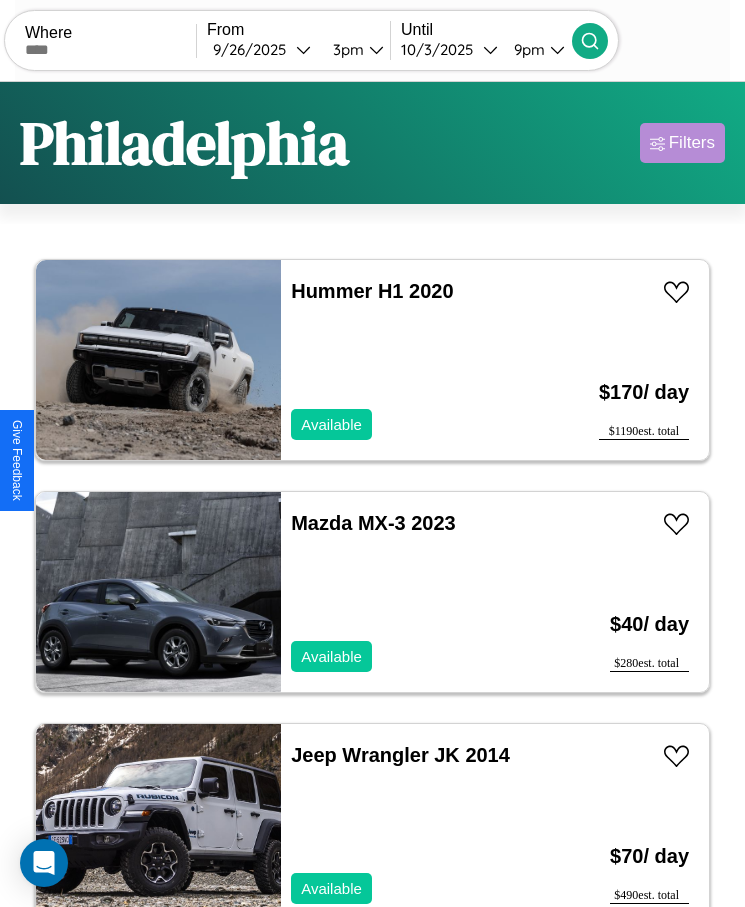 click on "Filters" at bounding box center [692, 143] 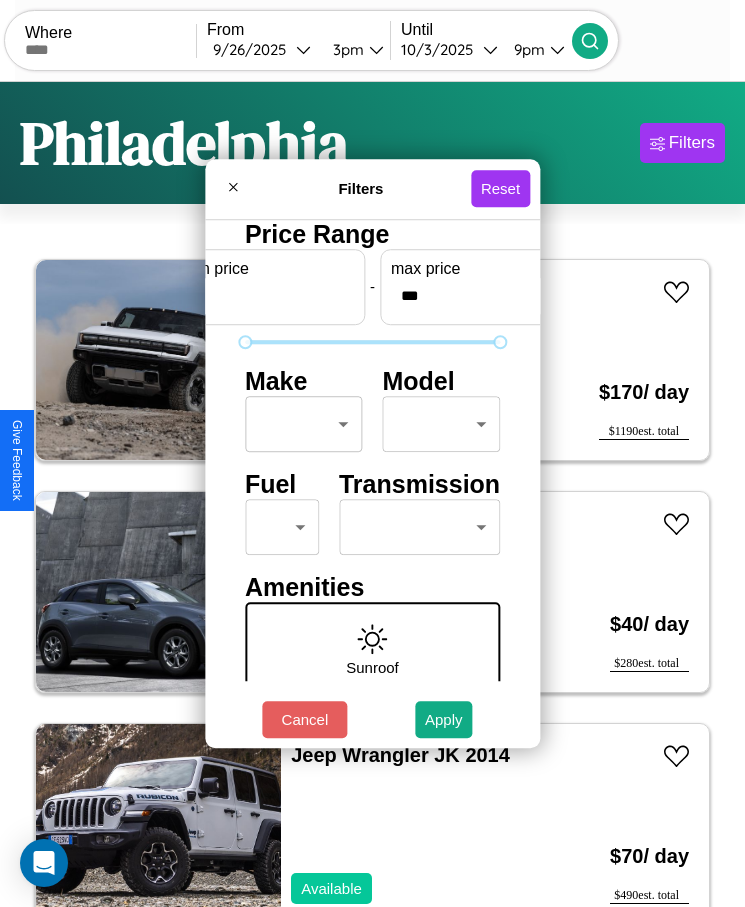 click on "CarGo Where From 9 / 26 / 2025 3pm Until 10 / 3 / 2025 9pm Become a Host Login Sign Up Philadelphia Filters 16  cars in this area These cars can be picked up in this city. Hummer   H1   2020 Available $ 170  / day $ 1190  est. total Mazda   MX-3   2023 Available $ 40  / day $ 280  est. total Jeep   Wrangler JK   2014 Available $ 70  / day $ 490  est. total Land Rover   LR4   2024 Unavailable $ 40  / day $ 280  est. total Subaru   XT   2018 Available $ 190  / day $ 1330  est. total Lexus   IS   2021 Available $ 80  / day $ 560  est. total Jeep   Grand Cherokee   2014 Available $ 30  / day $ 210  est. total Volvo   VNL   2018 Available $ 40  / day $ 280  est. total Jaguar   XF   2016 Available $ 160  / day $ 1120  est. total Aston Martin   DBS   2020 Available $ 130  / day $ 910  est. total Ford   F-750   2017 Available $ 150  / day $ 1050  est. total GMC   C8   2024 Available $ 100  / day $ 700  est. total Buick   Incomplete   2016 Available $ 70  / day $ 490  est. total Volvo   XC40   2014 Available $ 130 $" at bounding box center (372, 478) 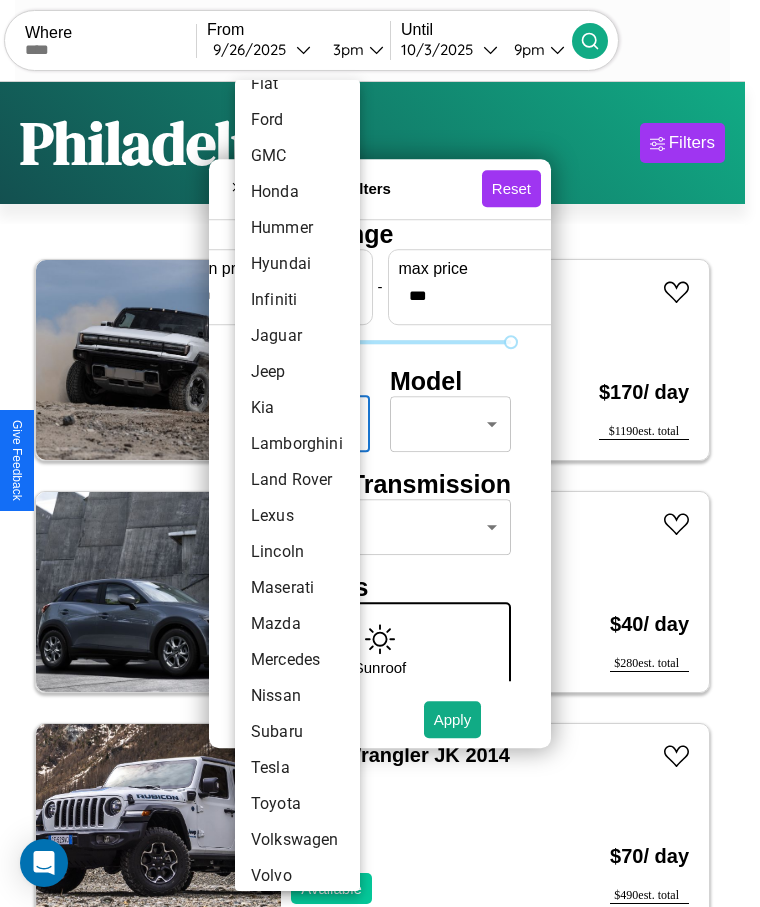 scroll, scrollTop: 501, scrollLeft: 0, axis: vertical 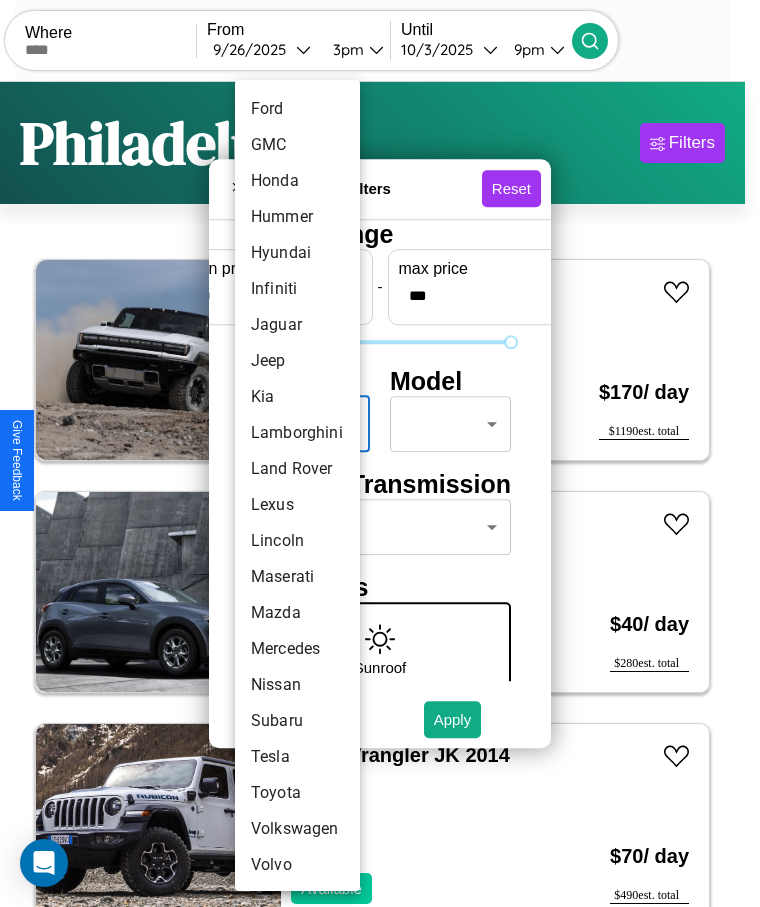 click on "Lincoln" at bounding box center (297, 541) 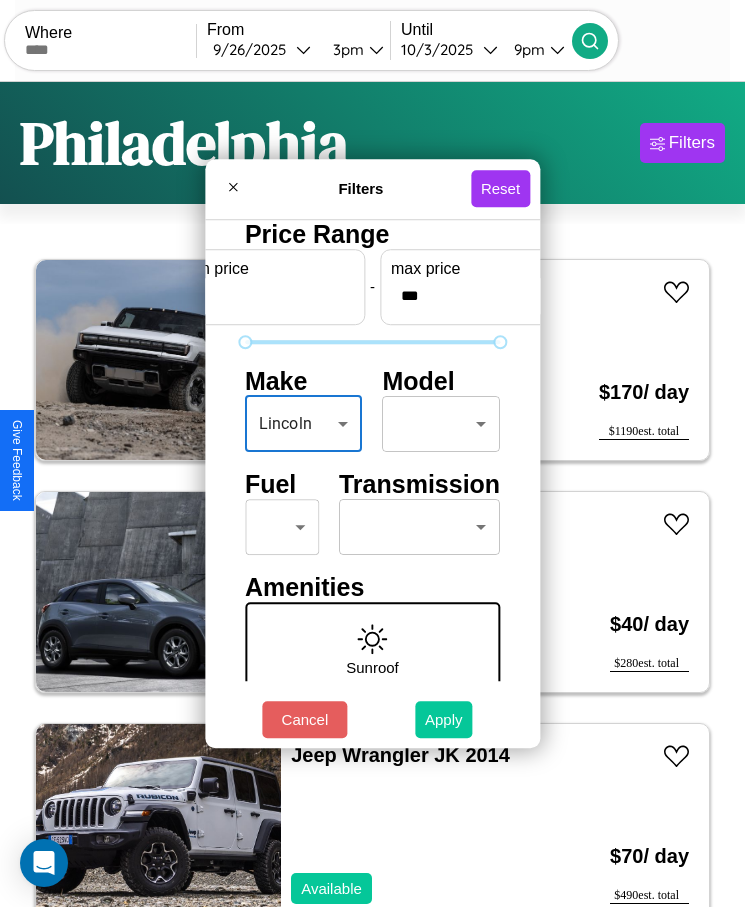 click on "Apply" at bounding box center (444, 719) 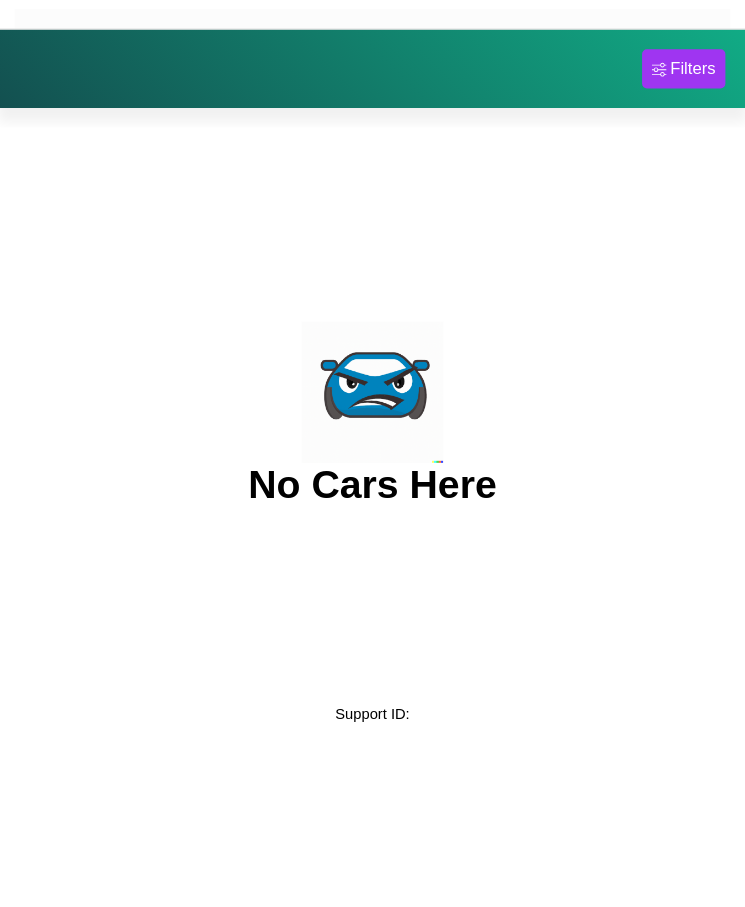 scroll, scrollTop: 0, scrollLeft: 0, axis: both 